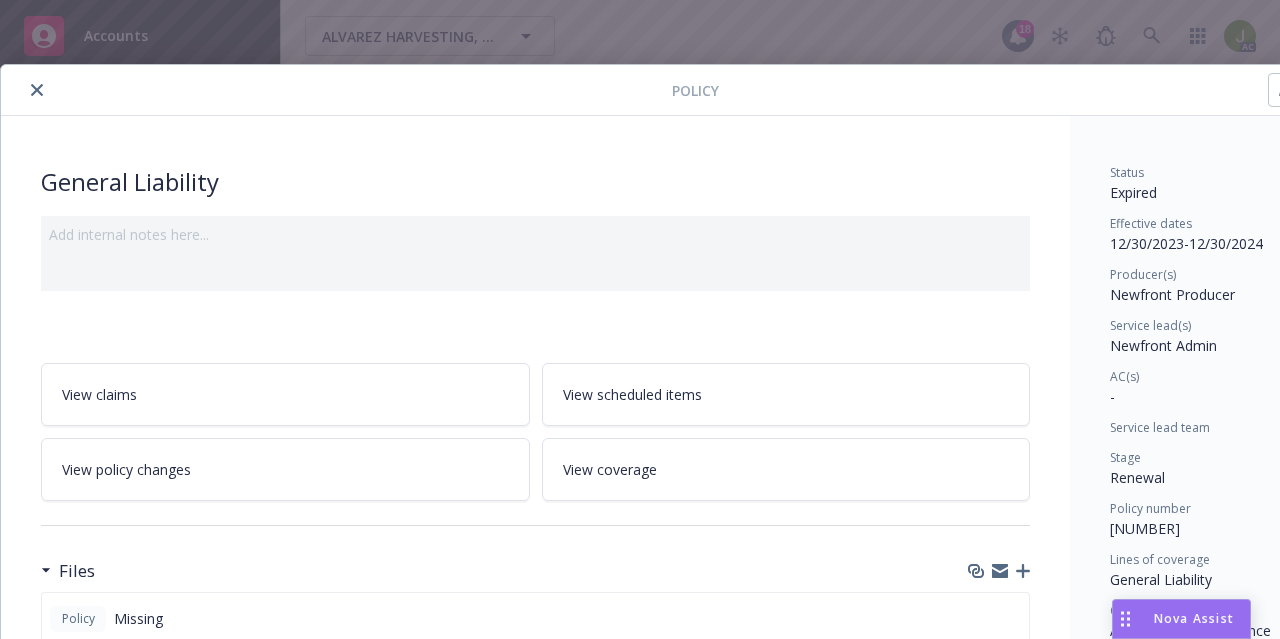 scroll, scrollTop: 0, scrollLeft: 0, axis: both 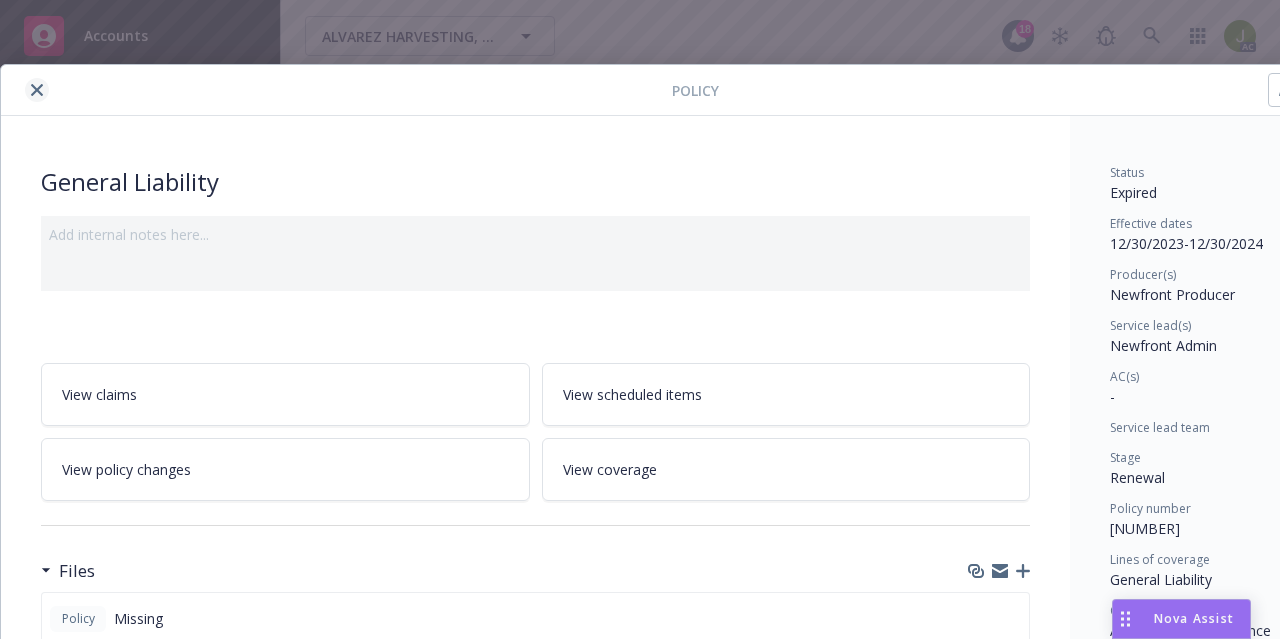 click at bounding box center (37, 90) 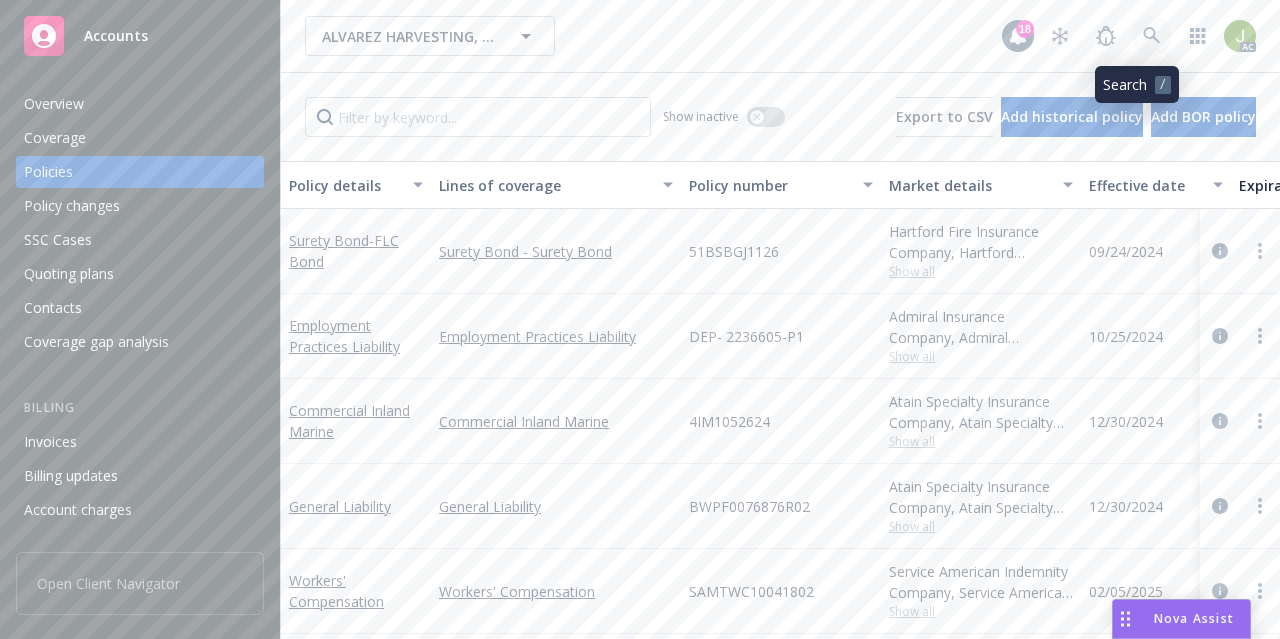 click 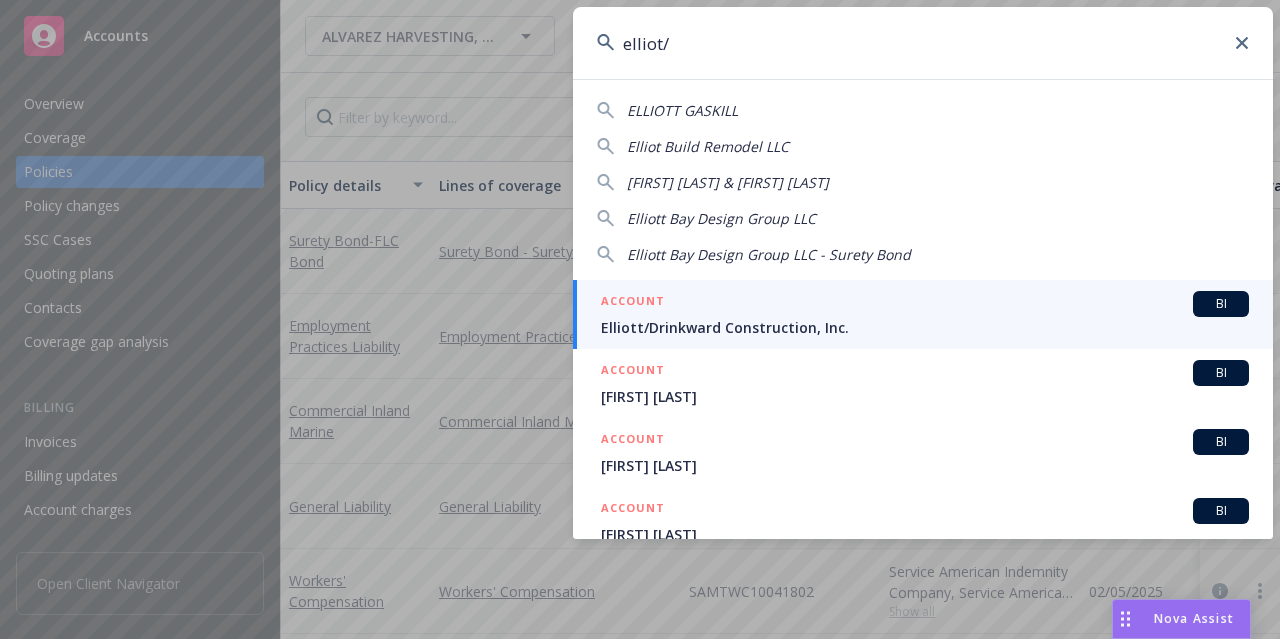 type on "elliot/" 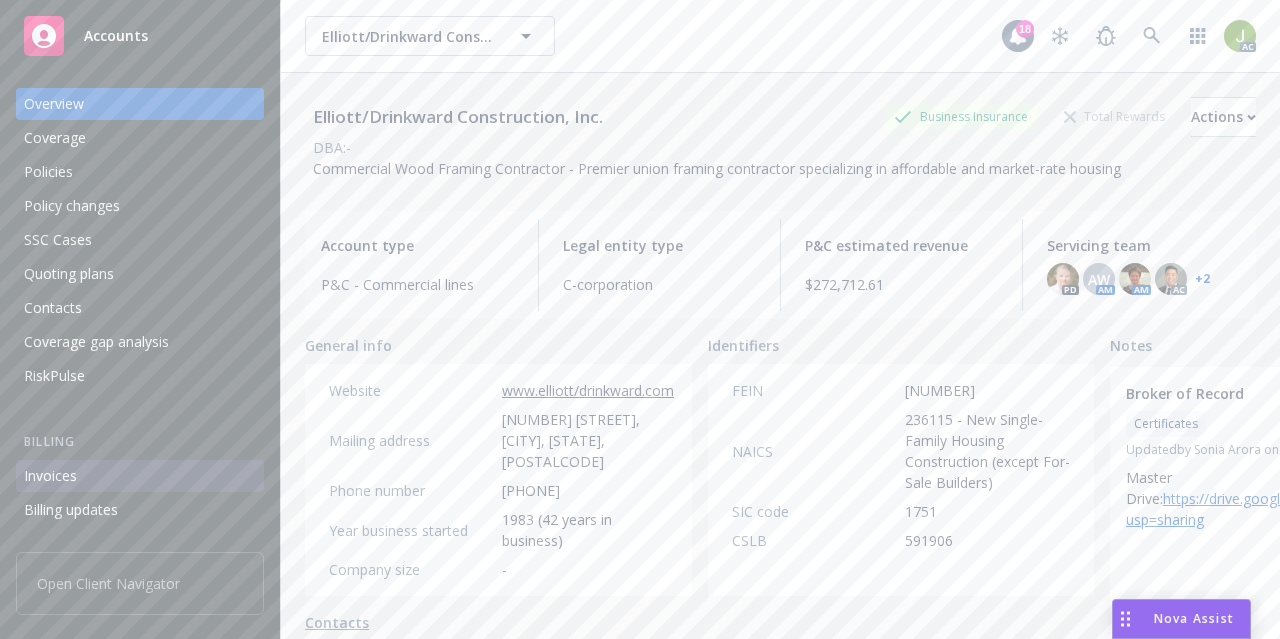 click on "Invoices" at bounding box center (50, 476) 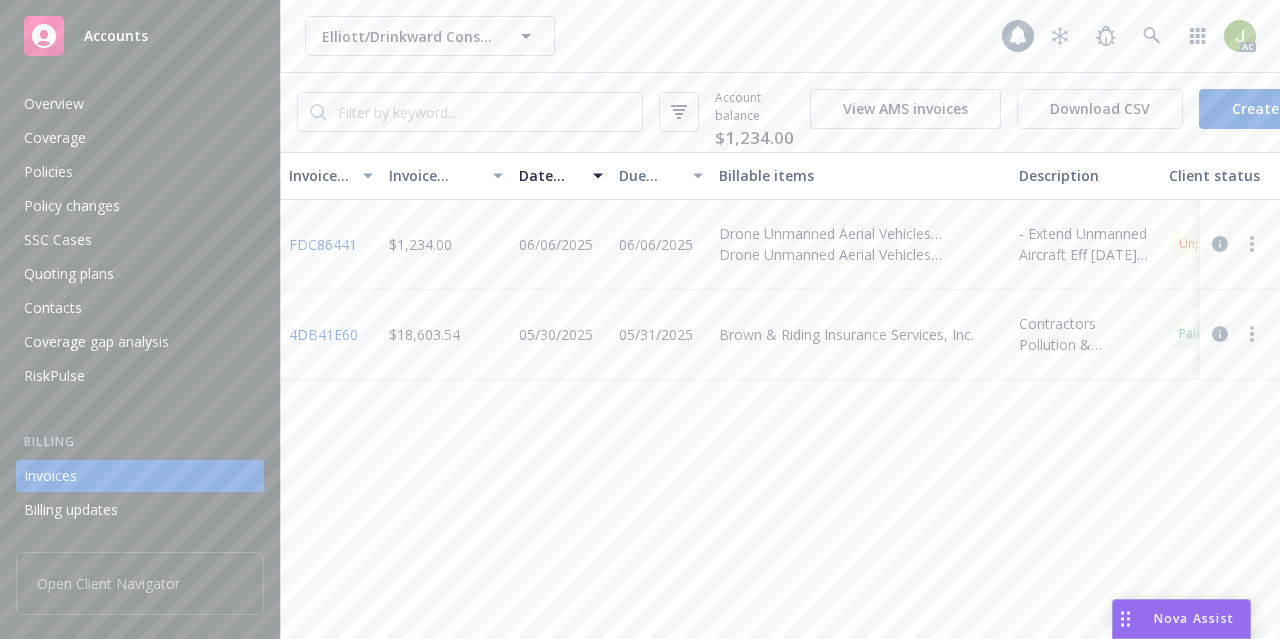 scroll, scrollTop: 124, scrollLeft: 0, axis: vertical 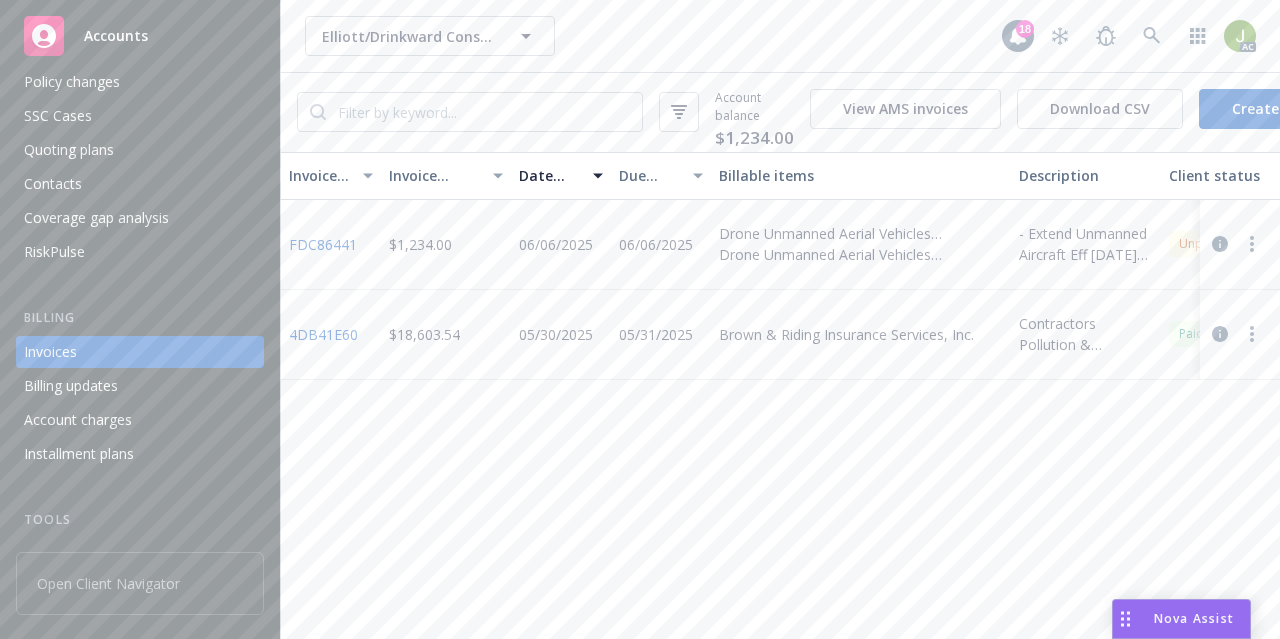 click on "FDC86441" at bounding box center (323, 244) 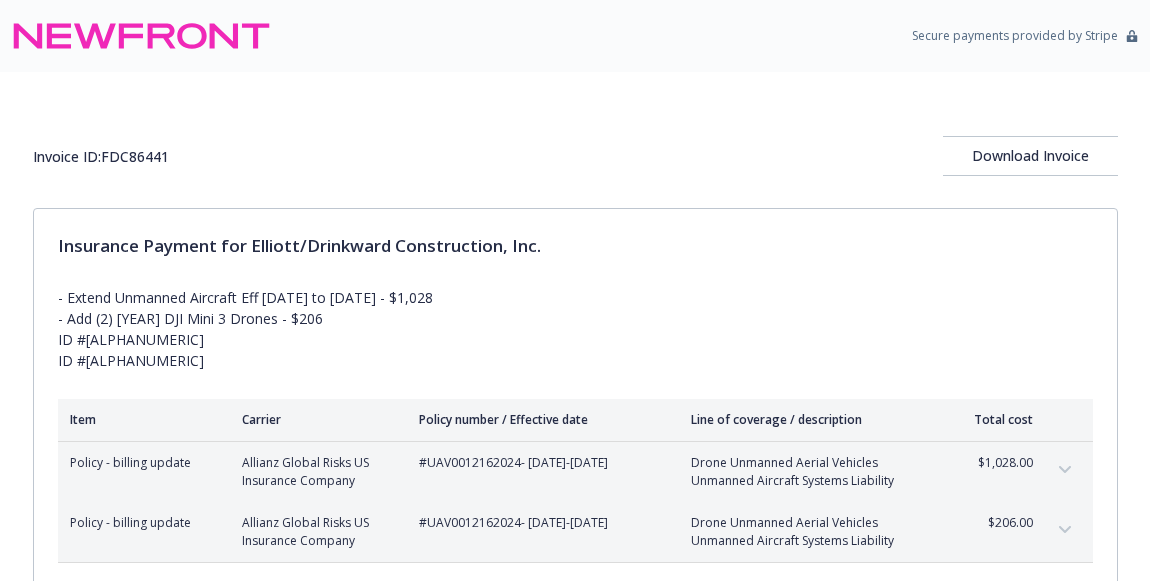 scroll, scrollTop: 0, scrollLeft: 0, axis: both 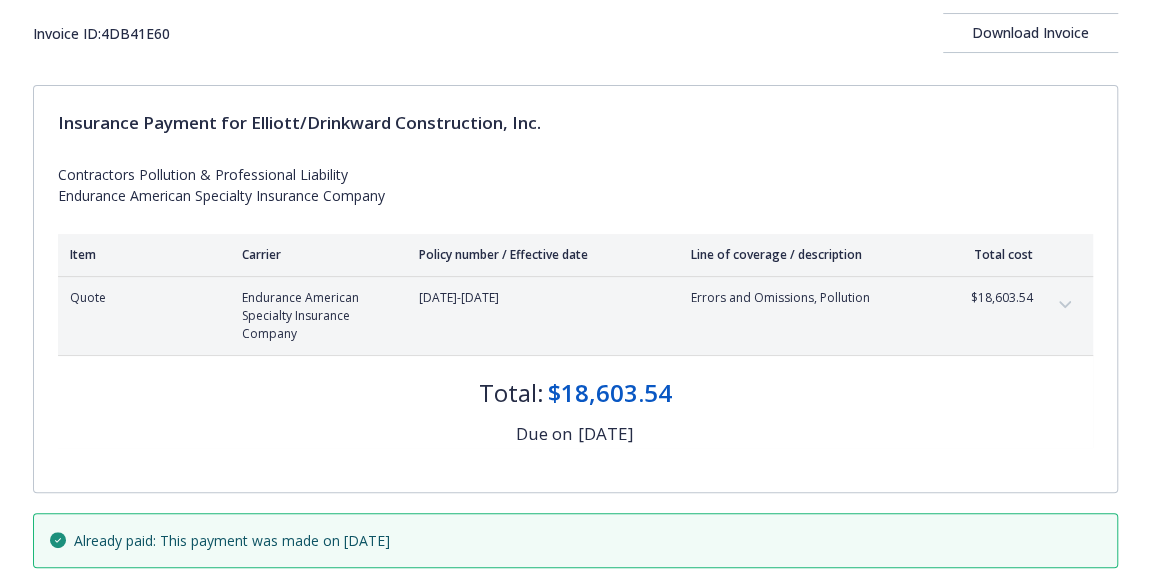 click 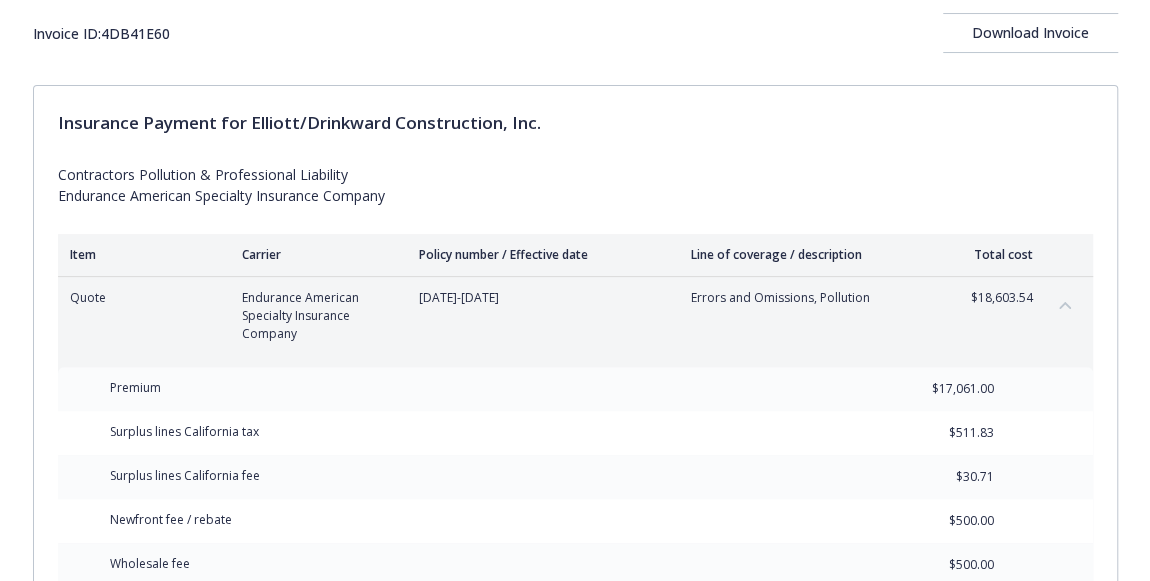 scroll, scrollTop: 238, scrollLeft: 0, axis: vertical 